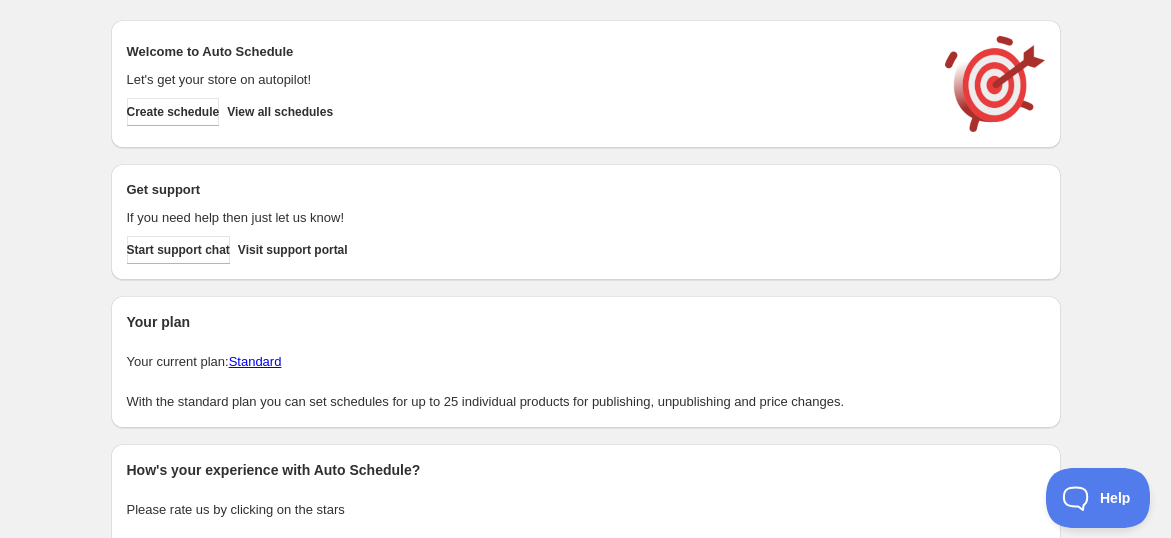scroll, scrollTop: 0, scrollLeft: 0, axis: both 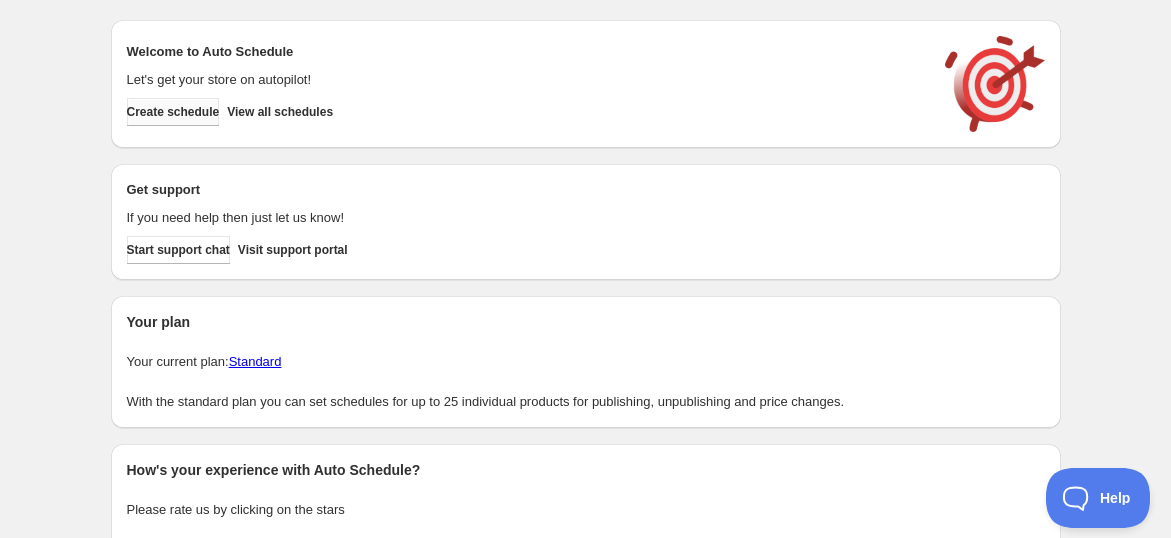 click on "Create schedule" at bounding box center [173, 112] 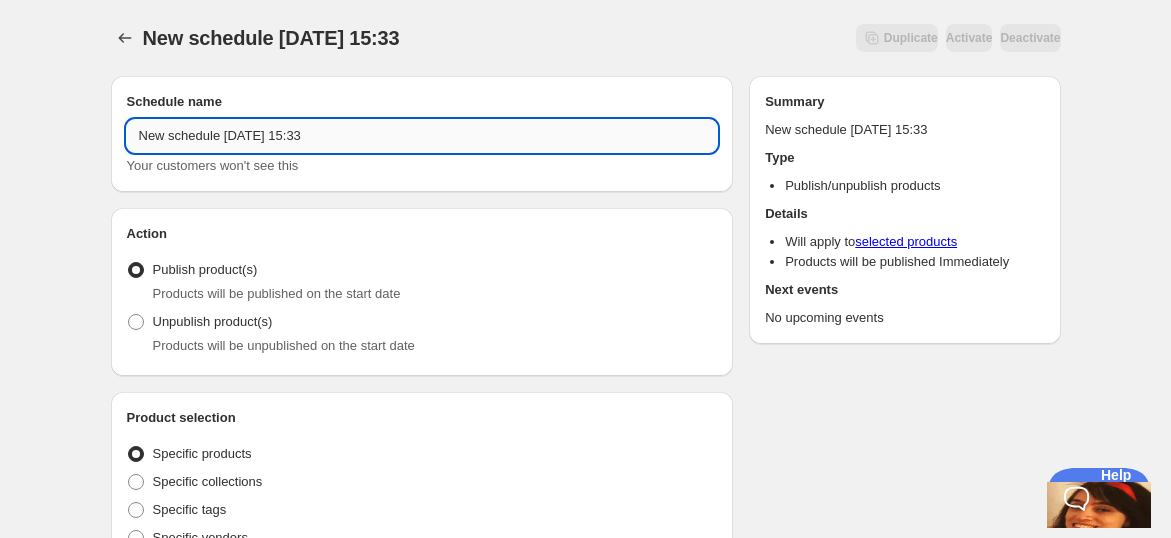 click on "New schedule Jul 24 2025 15:33" at bounding box center (422, 136) 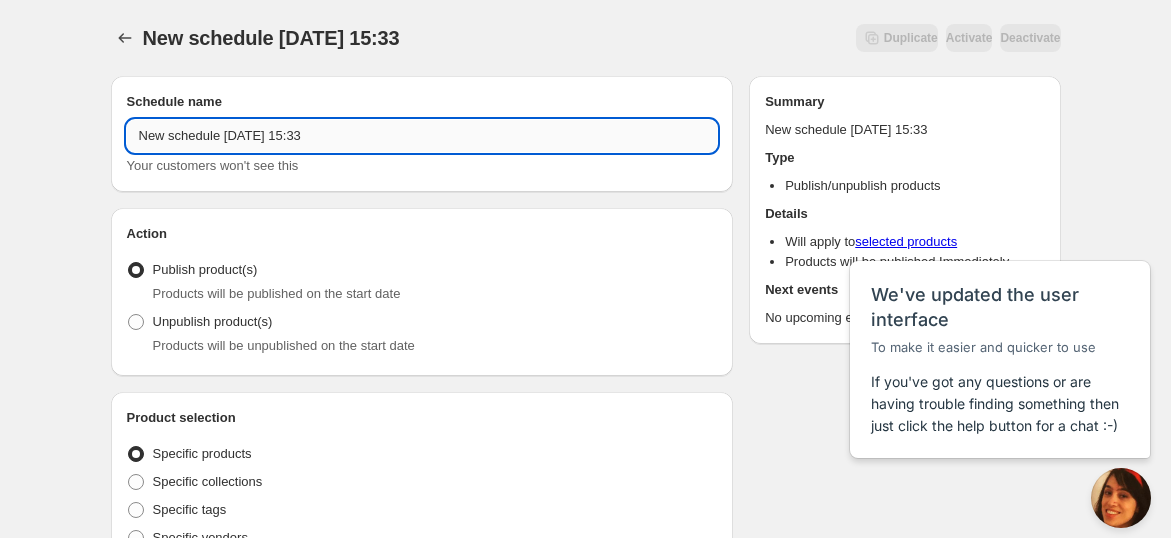 scroll, scrollTop: 0, scrollLeft: 0, axis: both 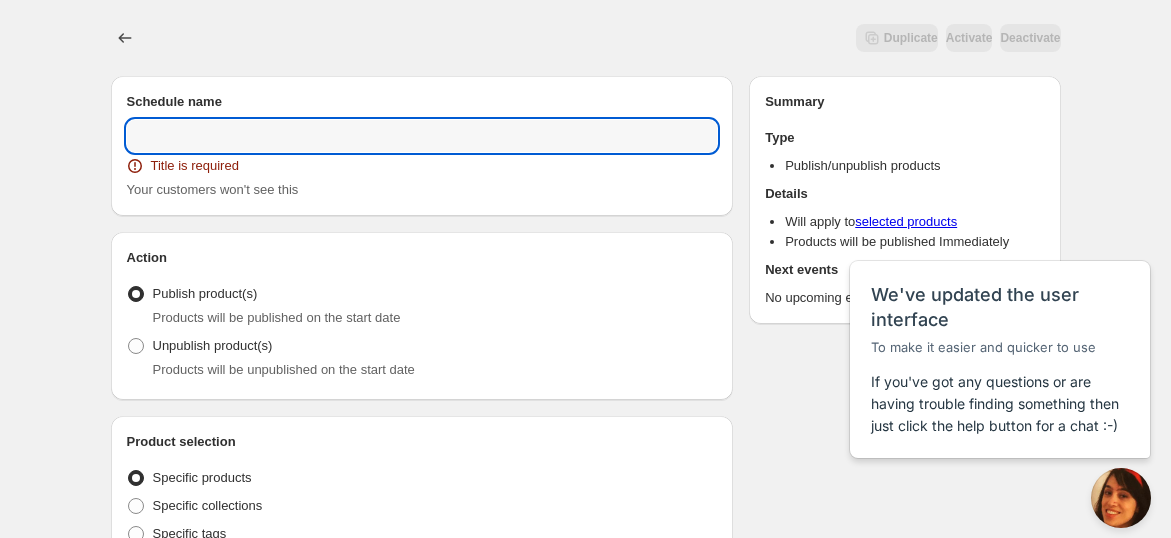 paste on "FS JULAI25 (26-27 JULAI)" 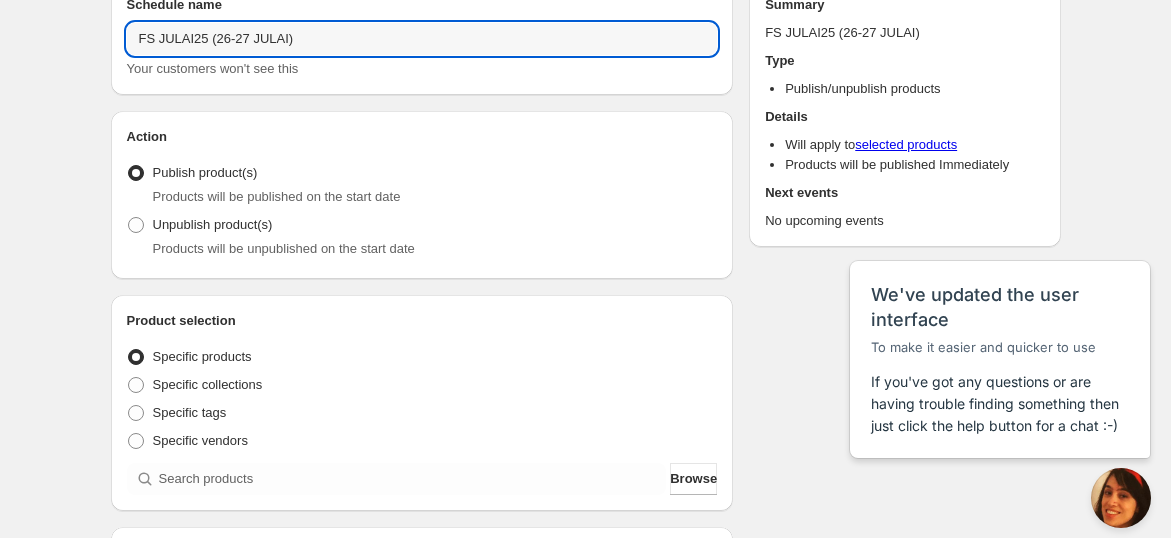 scroll, scrollTop: 222, scrollLeft: 0, axis: vertical 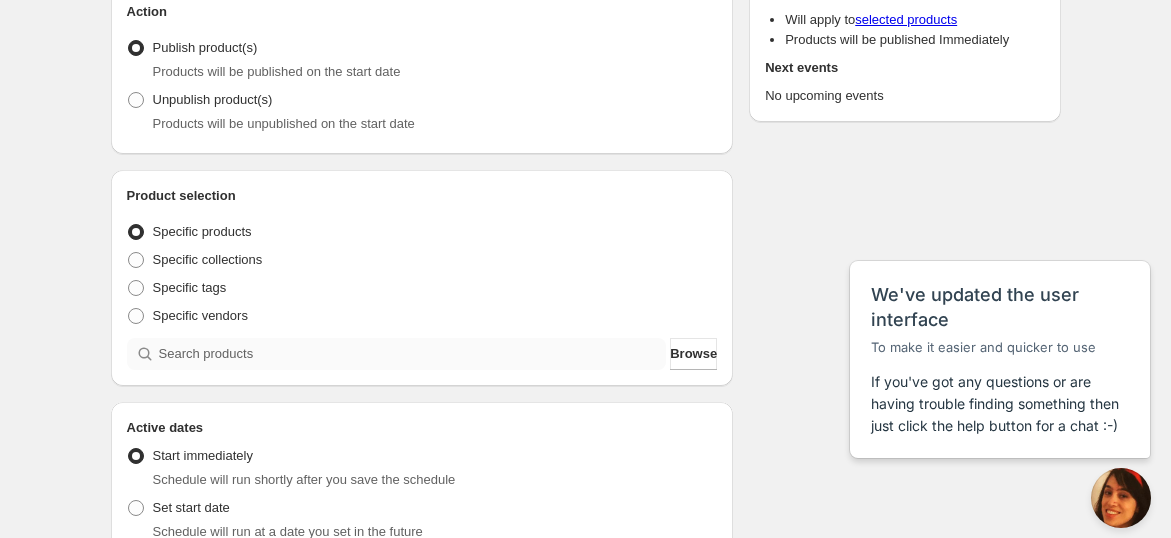 type on "FS JULAI25 (26-27 JULAI)" 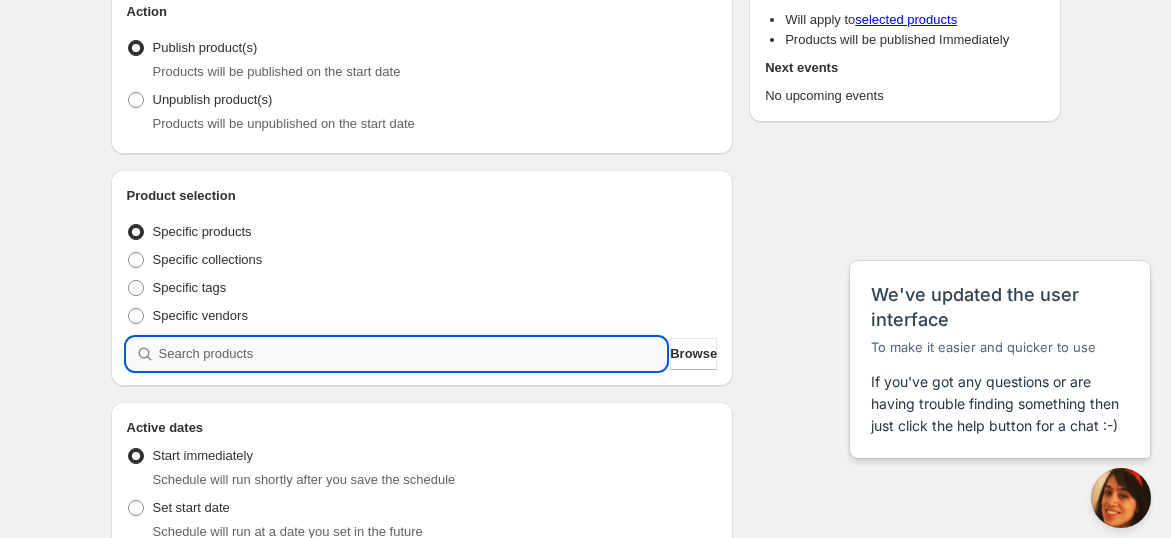 drag, startPoint x: 202, startPoint y: 359, endPoint x: 200, endPoint y: 341, distance: 18.110771 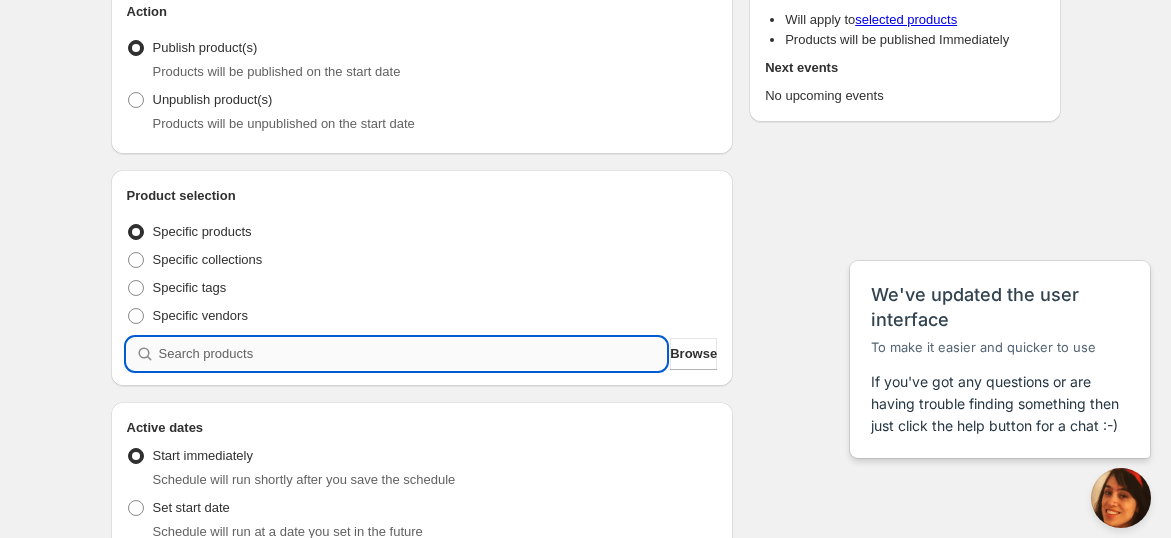 click at bounding box center (413, 354) 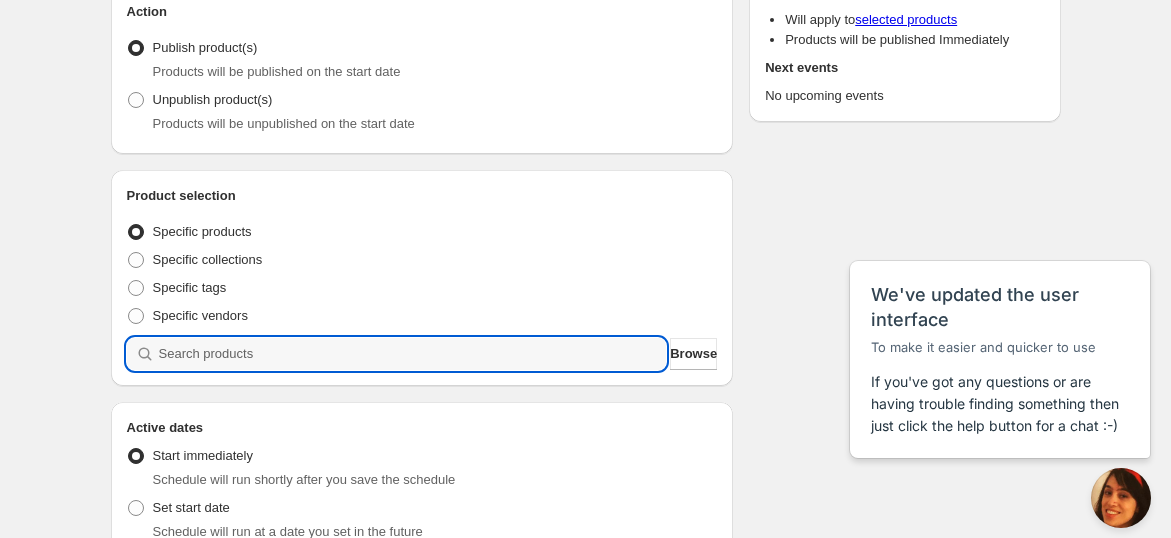 paste on "FS-JULY25/O" 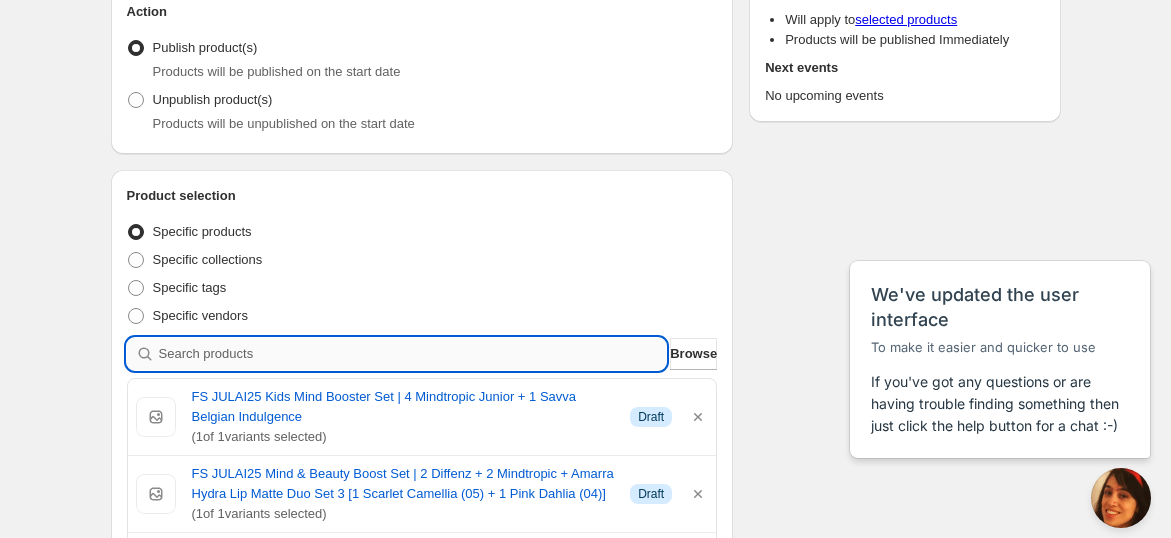 click at bounding box center (413, 354) 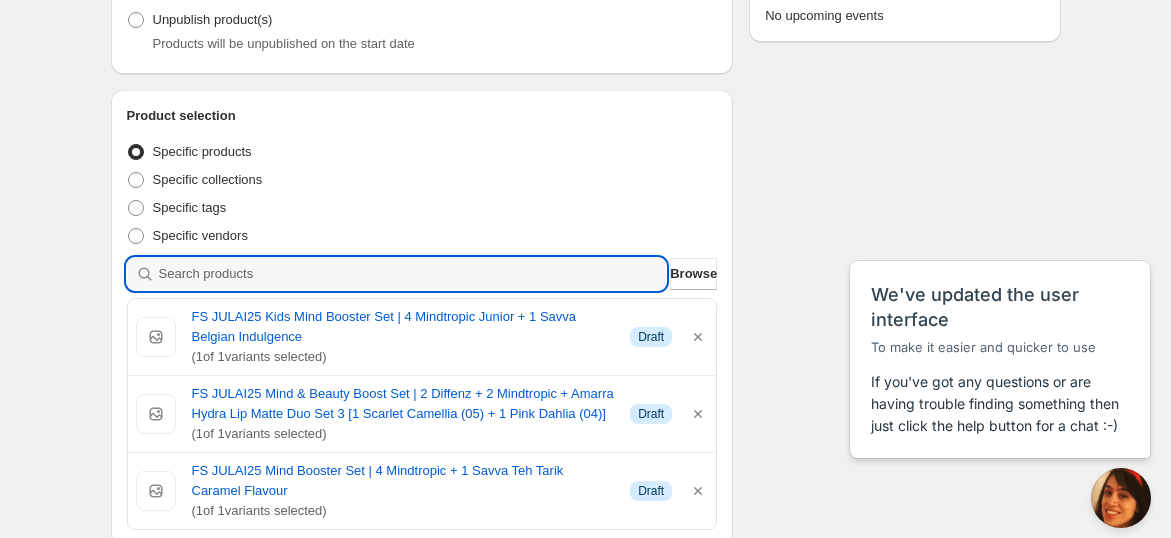 scroll, scrollTop: 333, scrollLeft: 0, axis: vertical 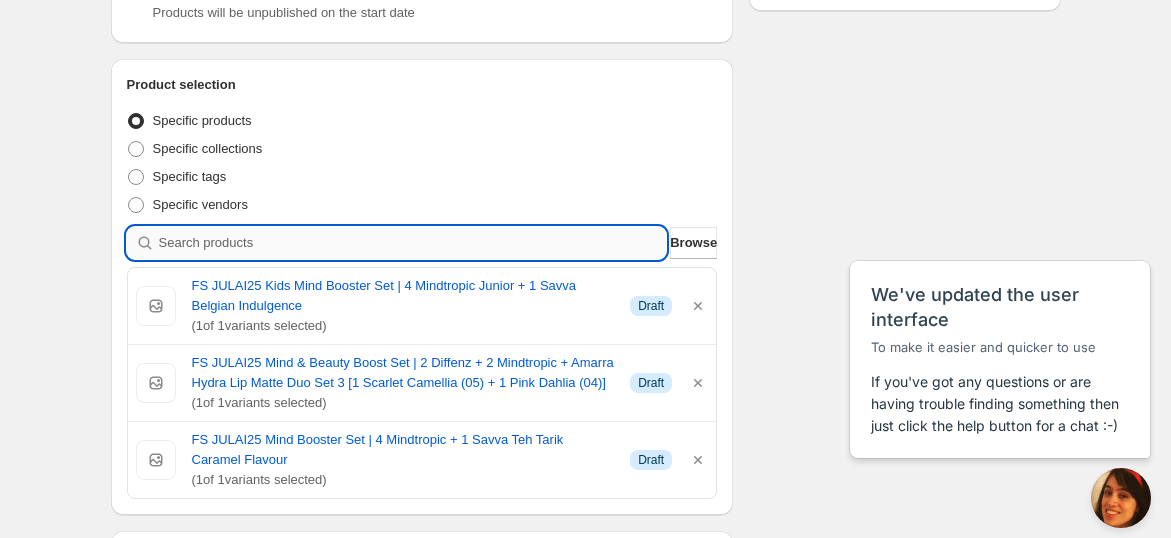 click at bounding box center (413, 243) 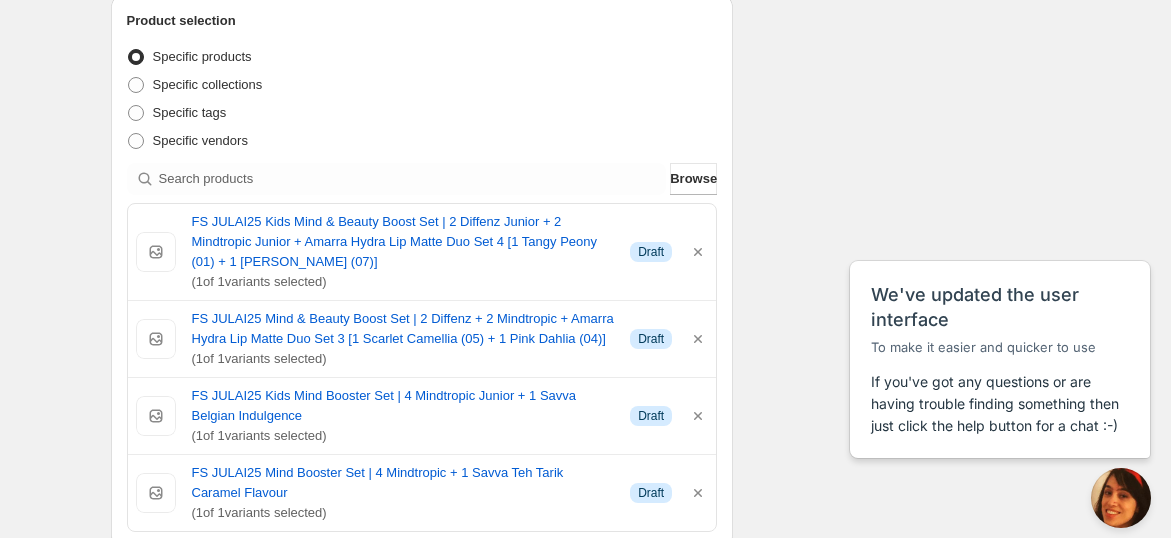 scroll, scrollTop: 444, scrollLeft: 0, axis: vertical 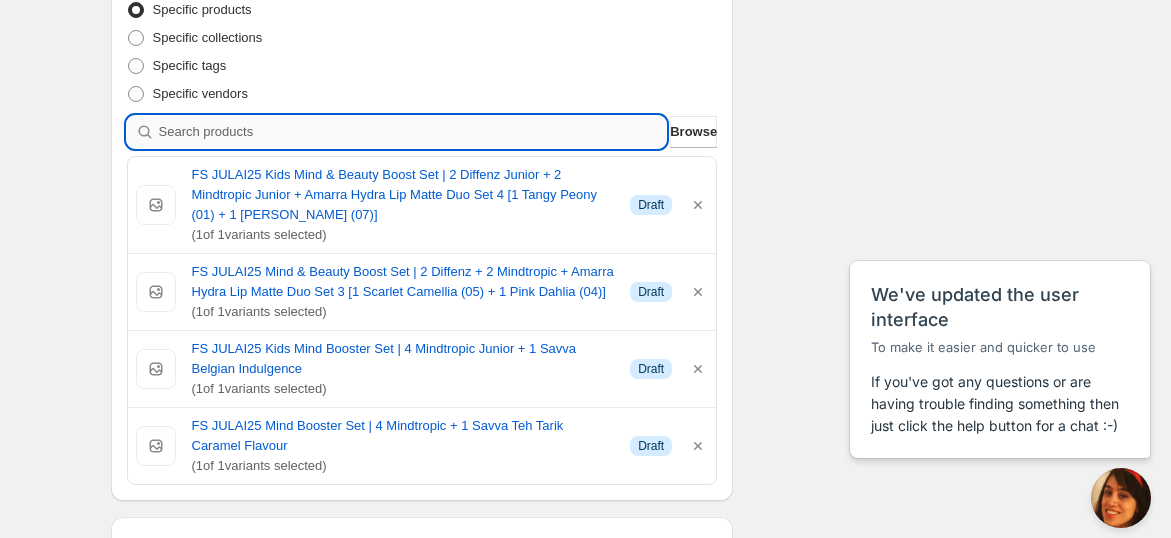 click at bounding box center (413, 132) 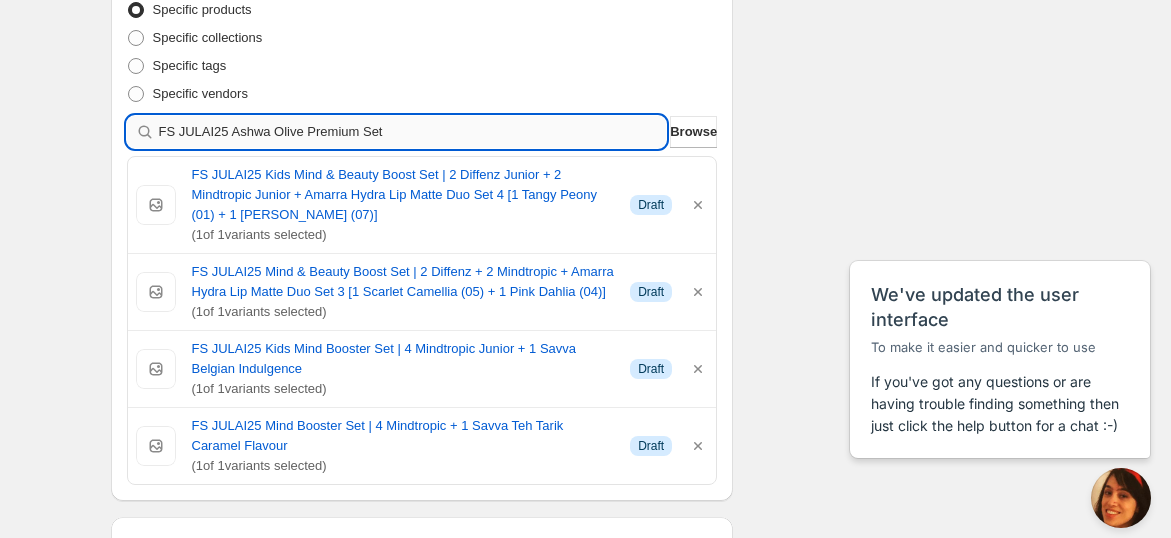 type 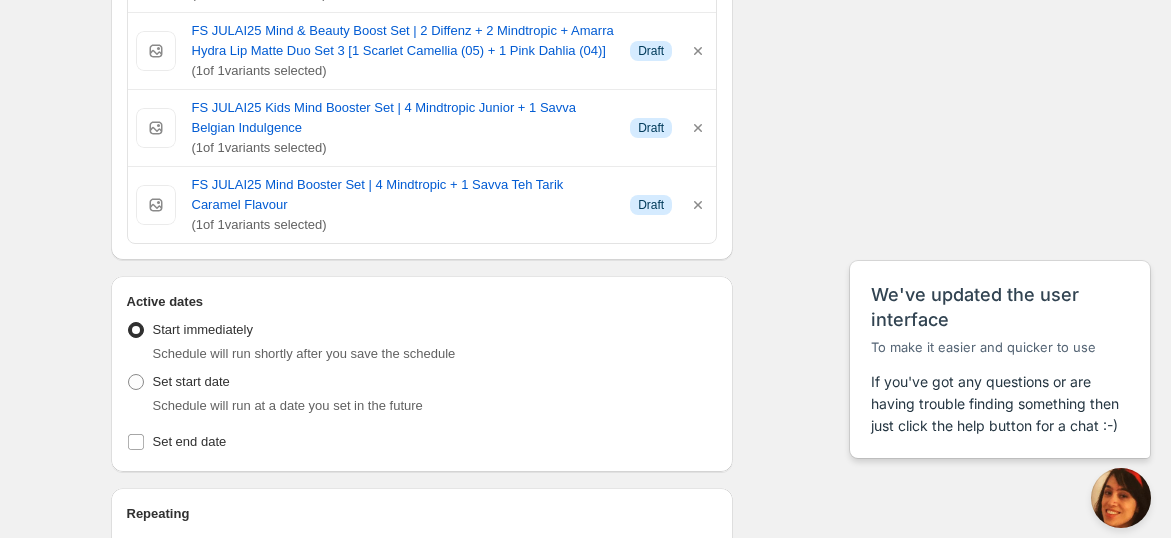 scroll, scrollTop: 777, scrollLeft: 0, axis: vertical 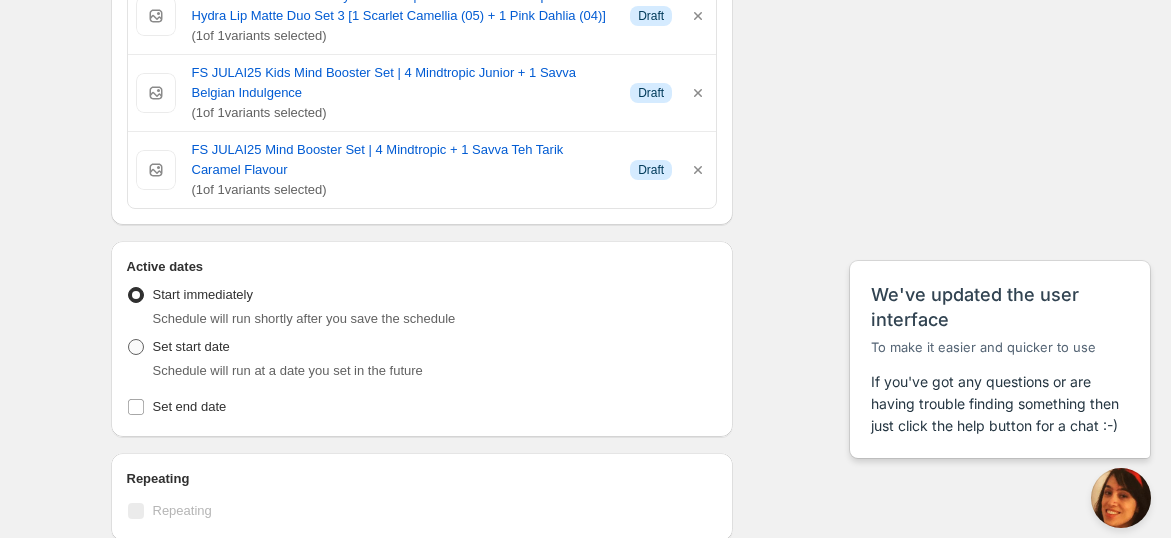 click on "Set start date" at bounding box center (178, 347) 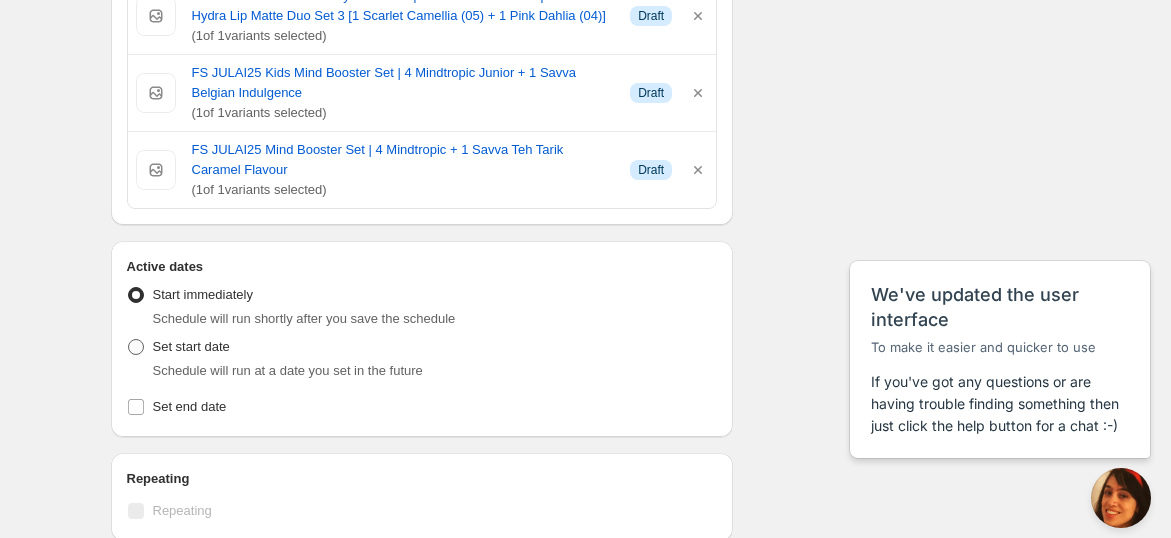 radio on "true" 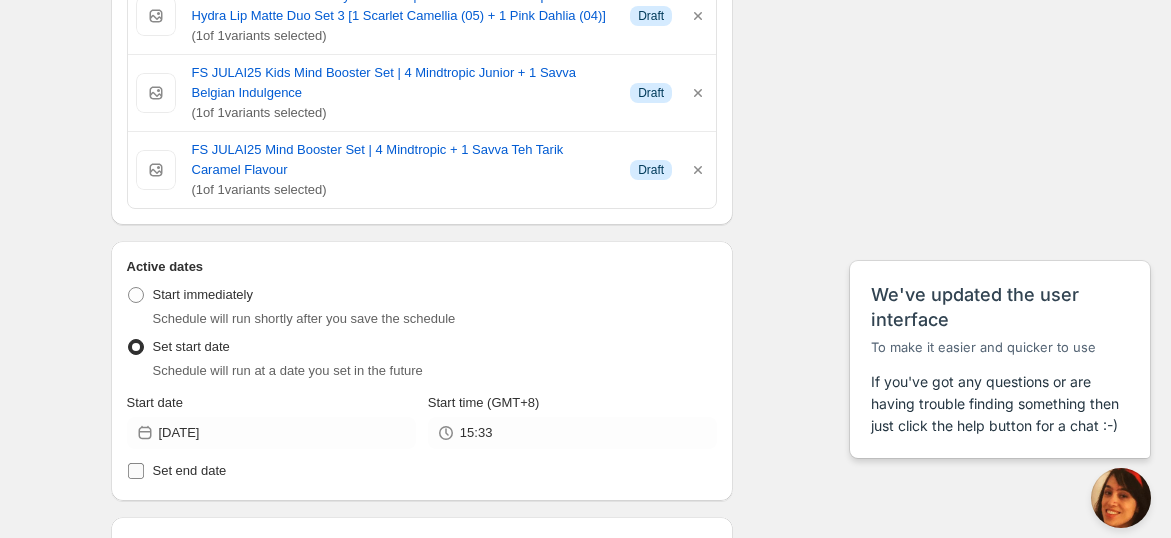 click on "Set end date" at bounding box center (136, 471) 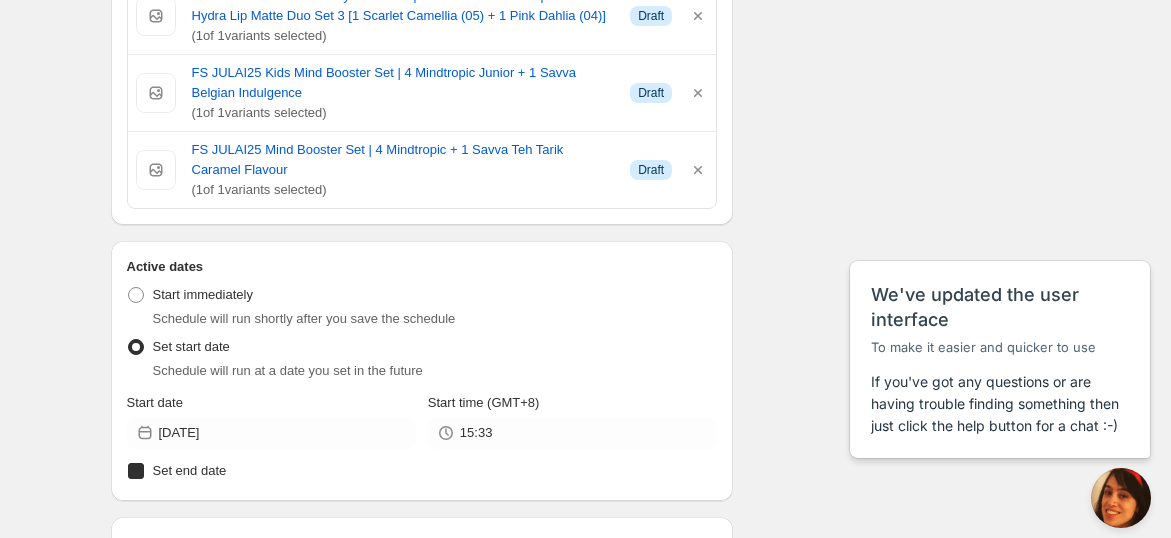 checkbox on "true" 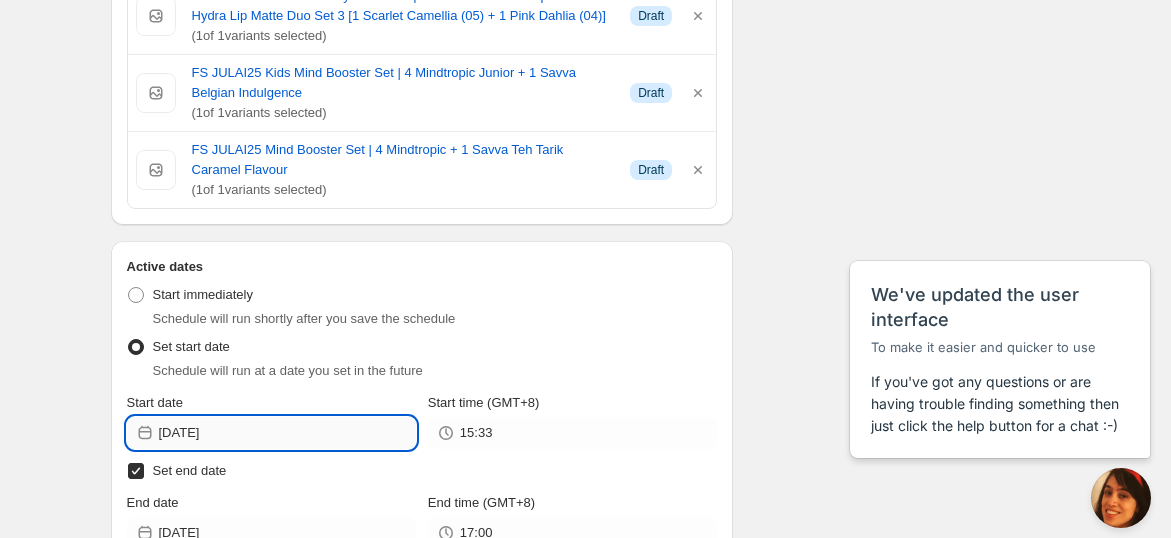 click on "2025-07-24" at bounding box center (287, 433) 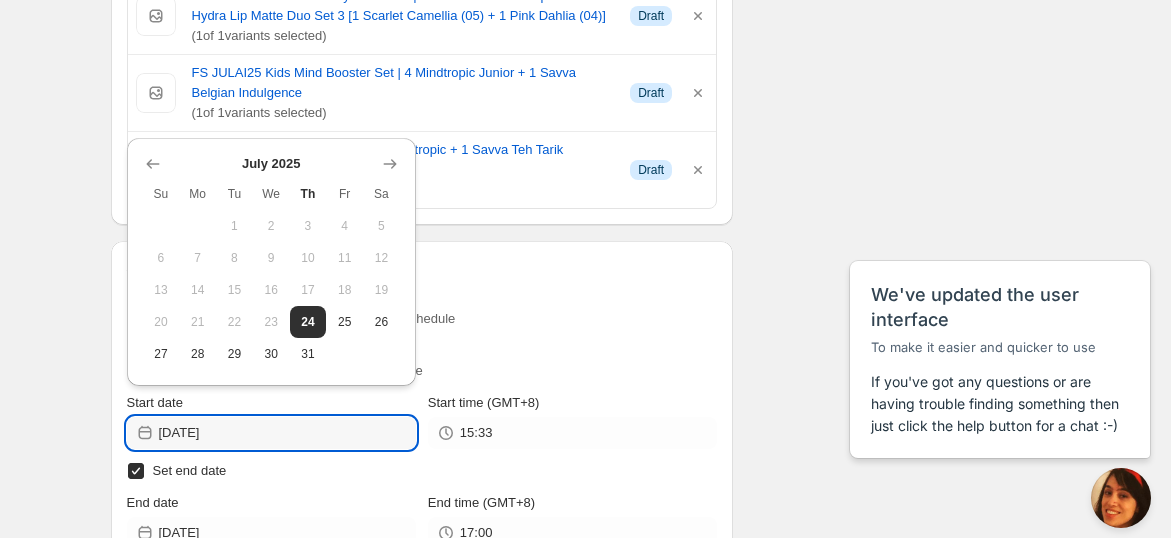 type on "2025-07-26" 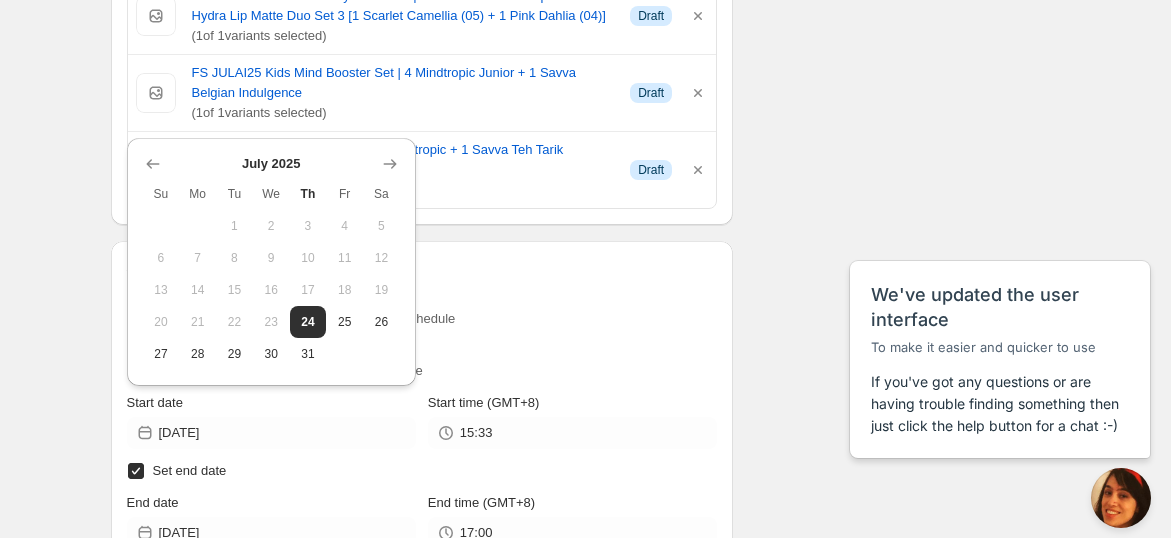 click on "Set start date Schedule will run at a date you set in the future" at bounding box center (422, 357) 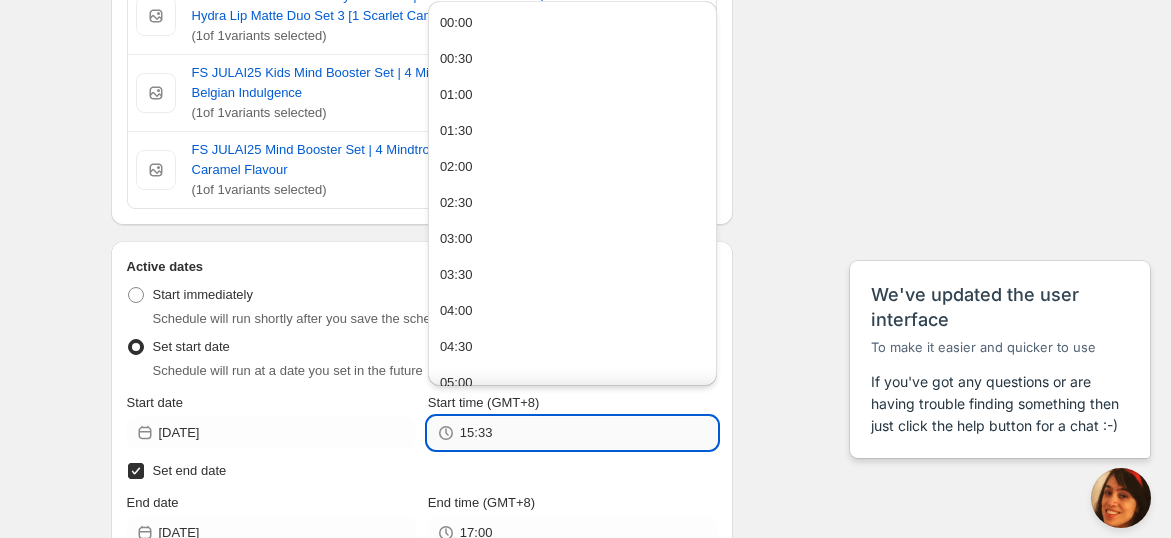 click on "15:33" at bounding box center [588, 433] 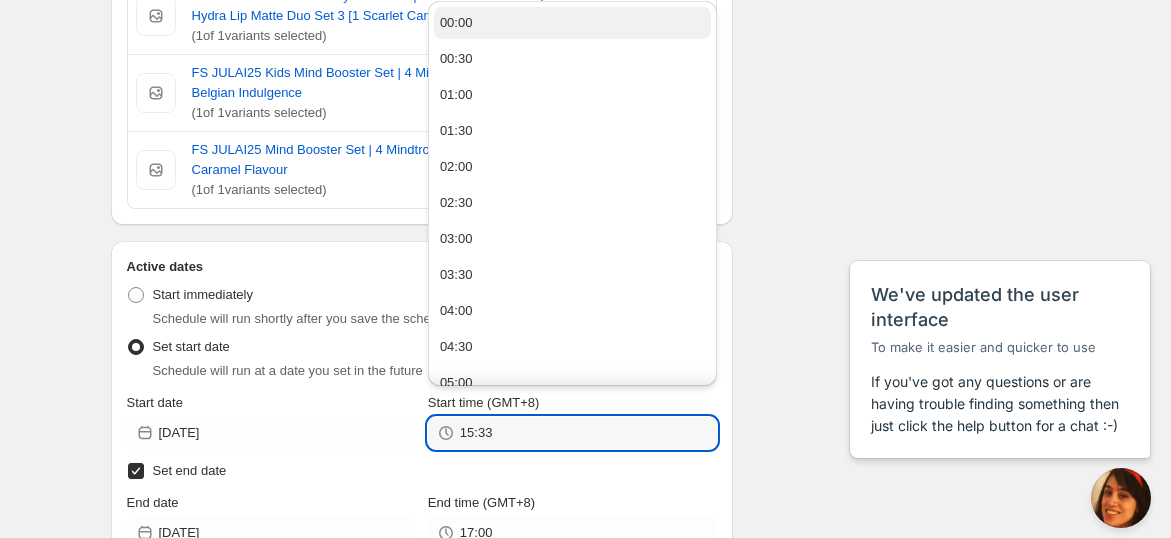 click on "00:00" at bounding box center (572, 23) 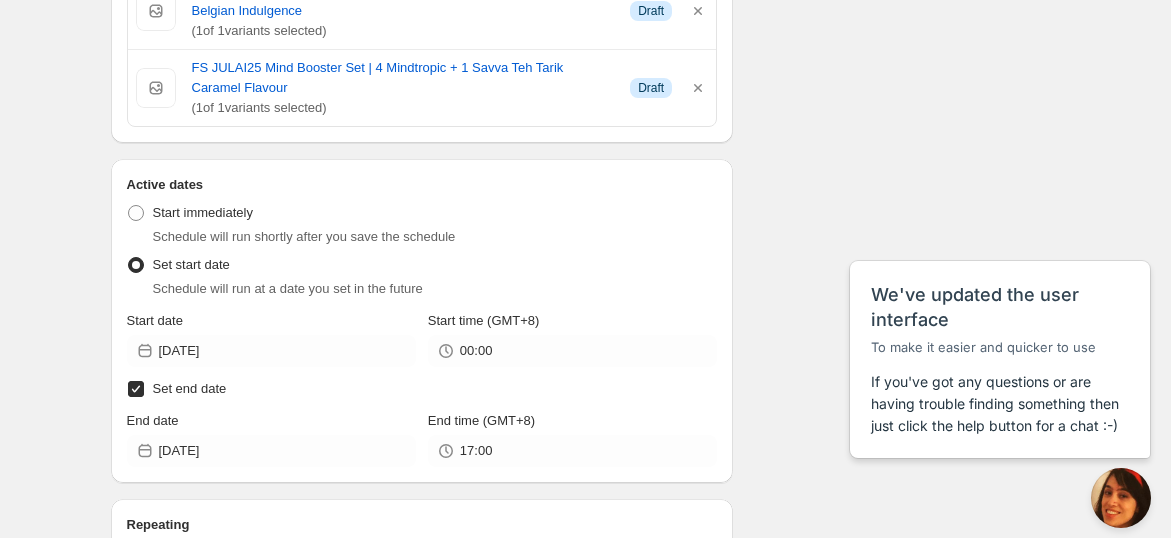scroll, scrollTop: 888, scrollLeft: 0, axis: vertical 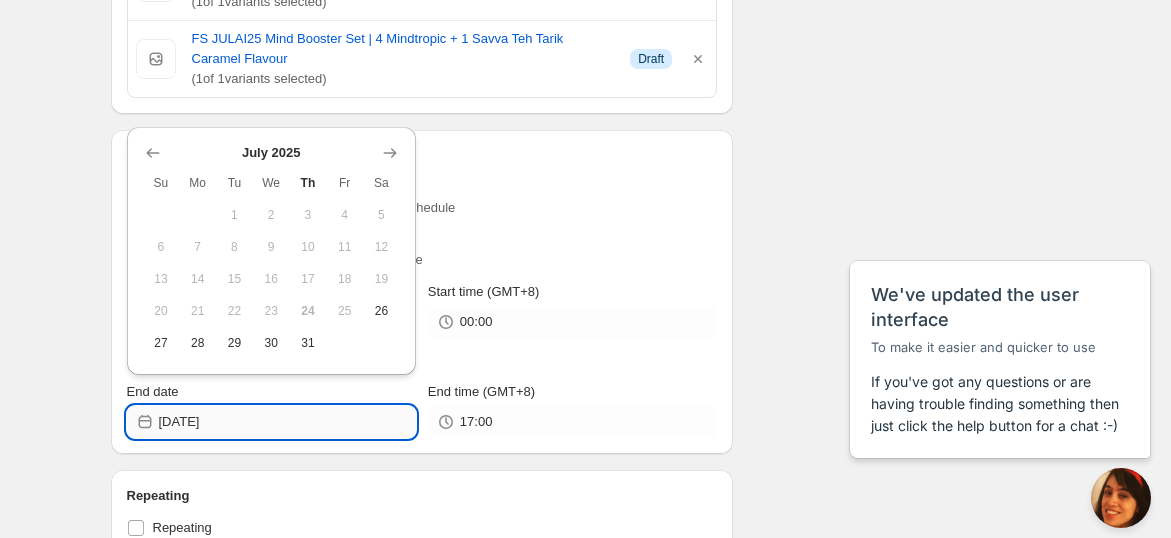 click on "2025-07-24" at bounding box center (287, 422) 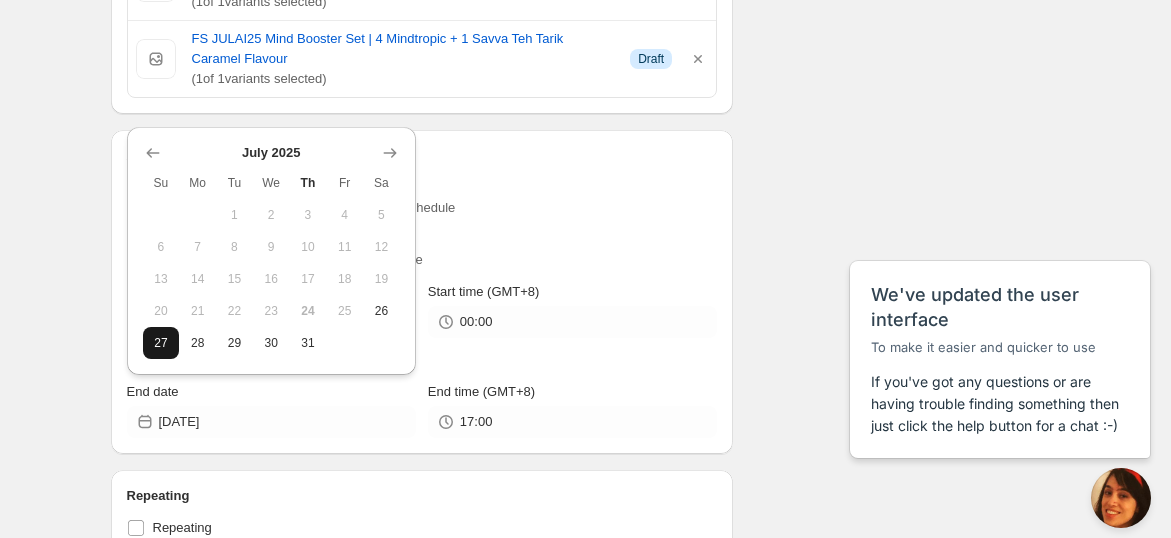click on "27" at bounding box center (161, 343) 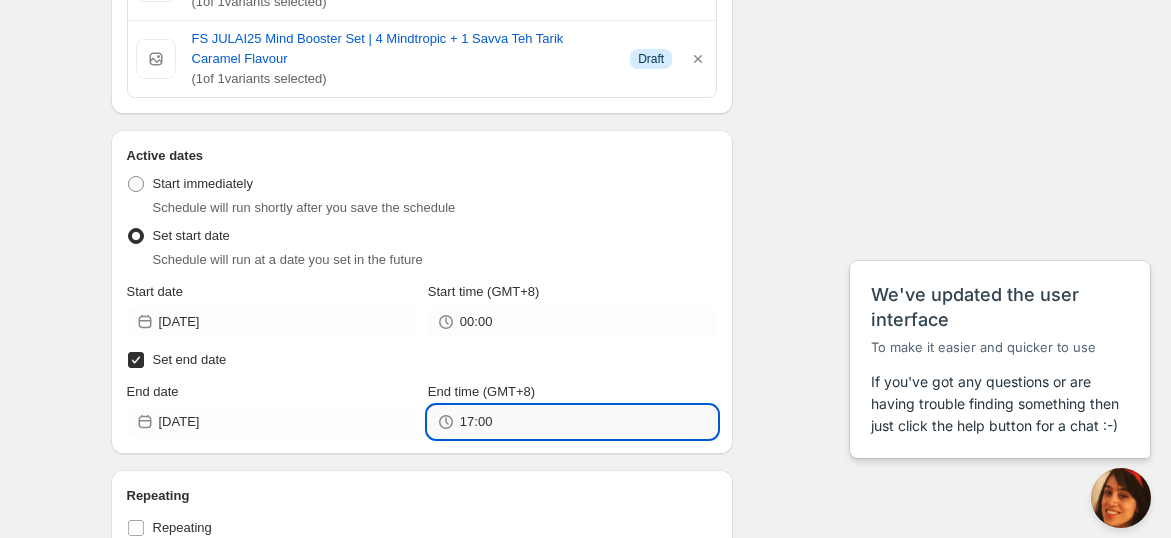click on "17:00" at bounding box center (588, 422) 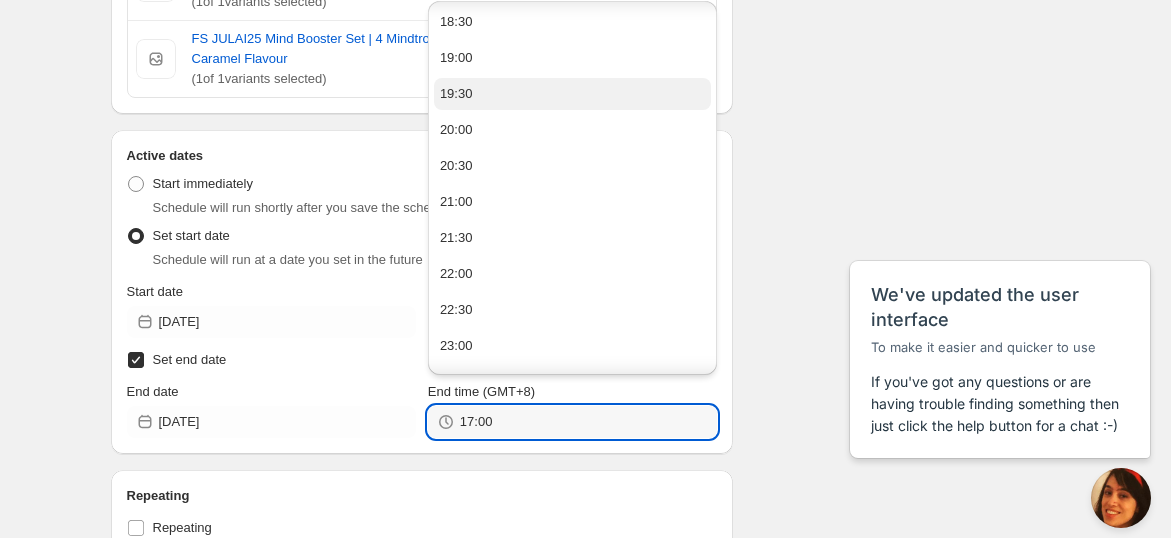 scroll, scrollTop: 1361, scrollLeft: 0, axis: vertical 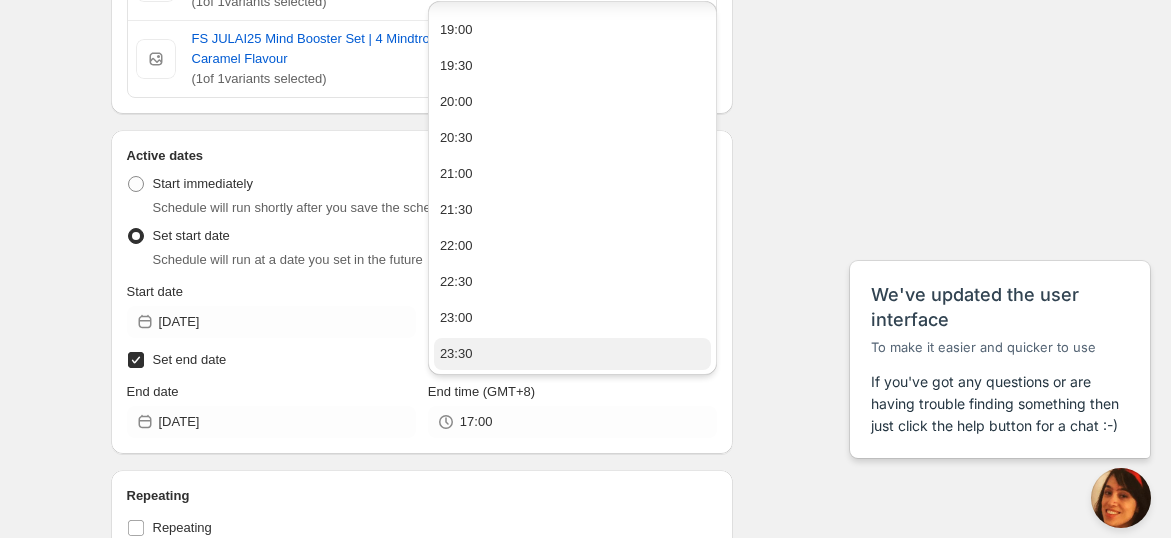 click on "23:30" at bounding box center [572, 354] 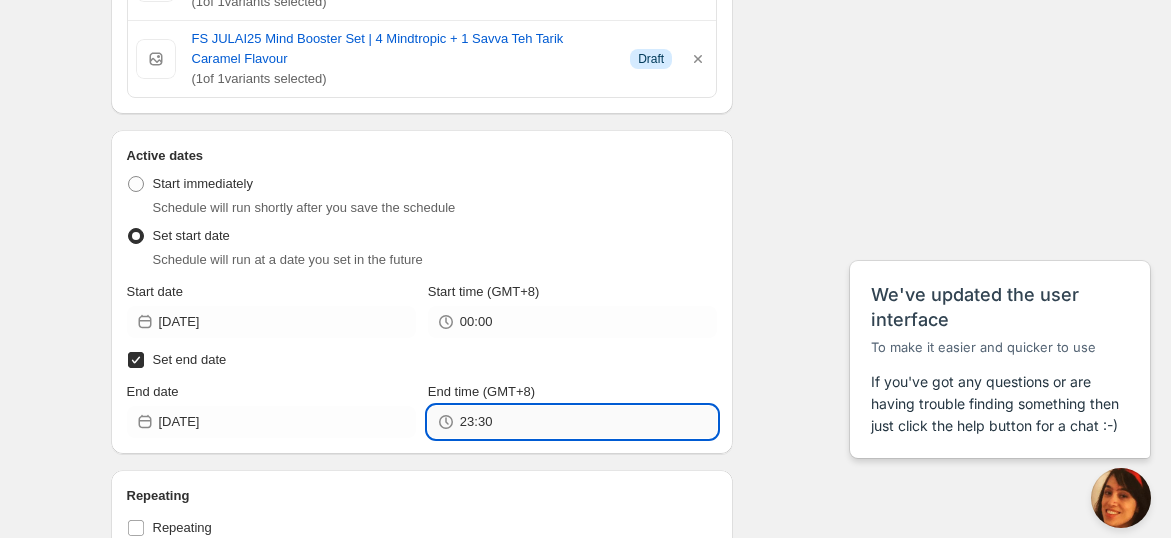 click on "23:30" at bounding box center (588, 422) 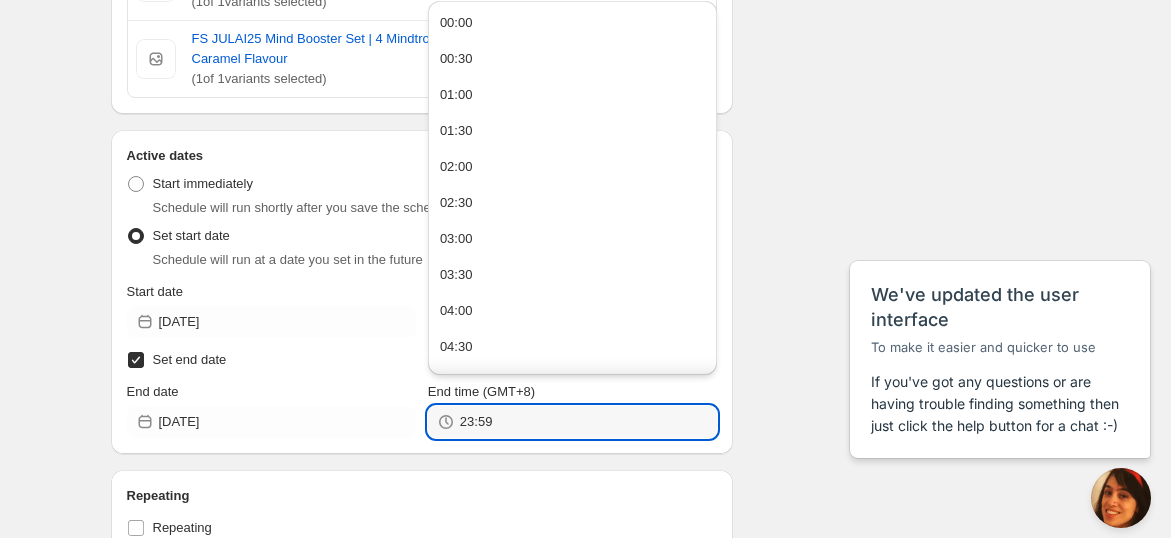 type on "23:59" 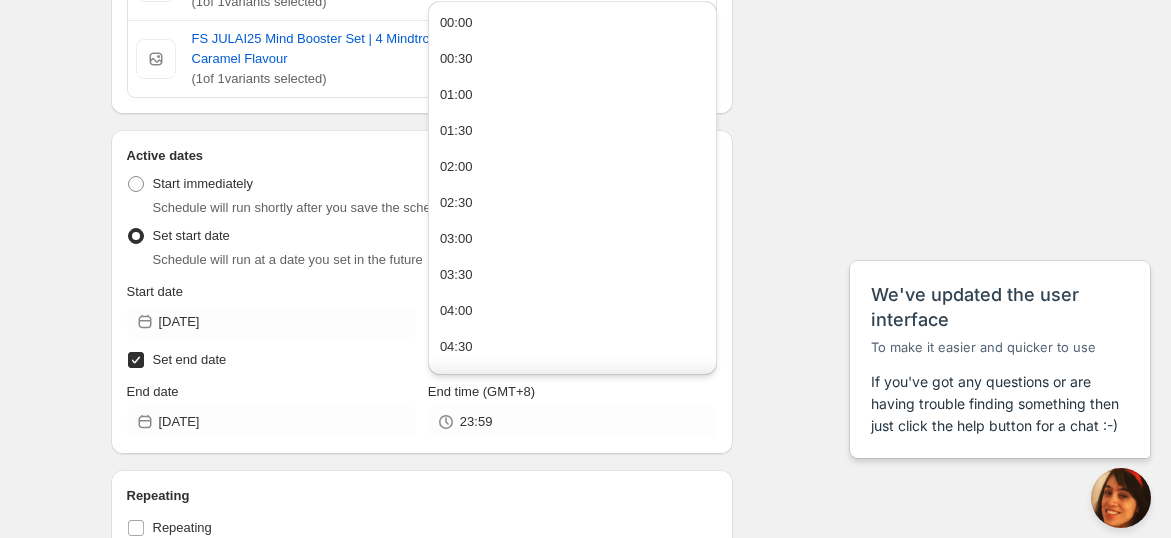 click on "Schedule name FS JULAI25 (26-27 JULAI) Your customers won't see this Action Action Publish product(s) Products will be published on the start date Unpublish product(s) Products will be unpublished on the start date Product selection Entity type Specific products Specific collections Specific tags Specific vendors Browse FS JULAI25 Ashwa Olive Premium Set | 3 Ashwa Olive ( 1  of   1  variants selected) Info Draft FS JULAI25 Kids Mind & Beauty Boost Set | 2 Diffenz Junior + 2 Mindtropic Junior + Amarra Hydra Lip Matte Duo Set 4 [1 Tangy Peony (01) + 1 Amber Rose (07)] ( 1  of   1  variants selected) Info Draft FS JULAI25 Mind & Beauty Boost Set | 2 Diffenz + 2 Mindtropic + Amarra Hydra Lip Matte Duo Set 3 [1 Scarlet Camellia (05) + 1 Pink Dahlia (04)] ( 1  of   1  variants selected) Info Draft FS JULAI25 Kids Mind Booster Set | 4 Mindtropic Junior + 1 Savva Belgian Indulgence ( 1  of   1  variants selected) Info Draft FS JULAI25 Mind Booster Set | 4 Mindtropic + 1 Savva Teh Tarik Caramel Flavour ( 1  of   1 Ok" at bounding box center (578, 193) 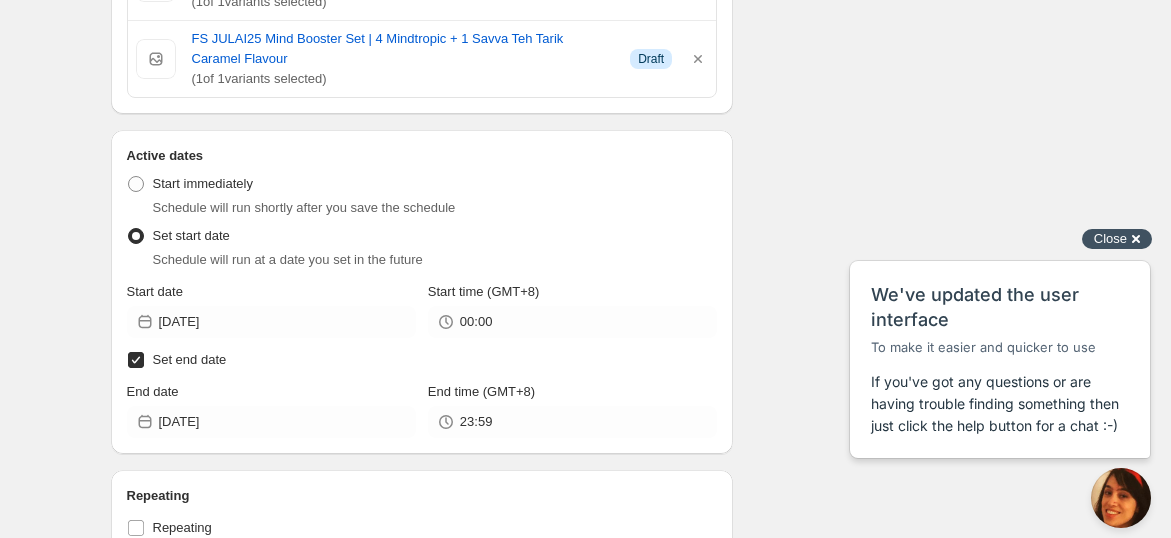 click on "Close" at bounding box center [1110, 238] 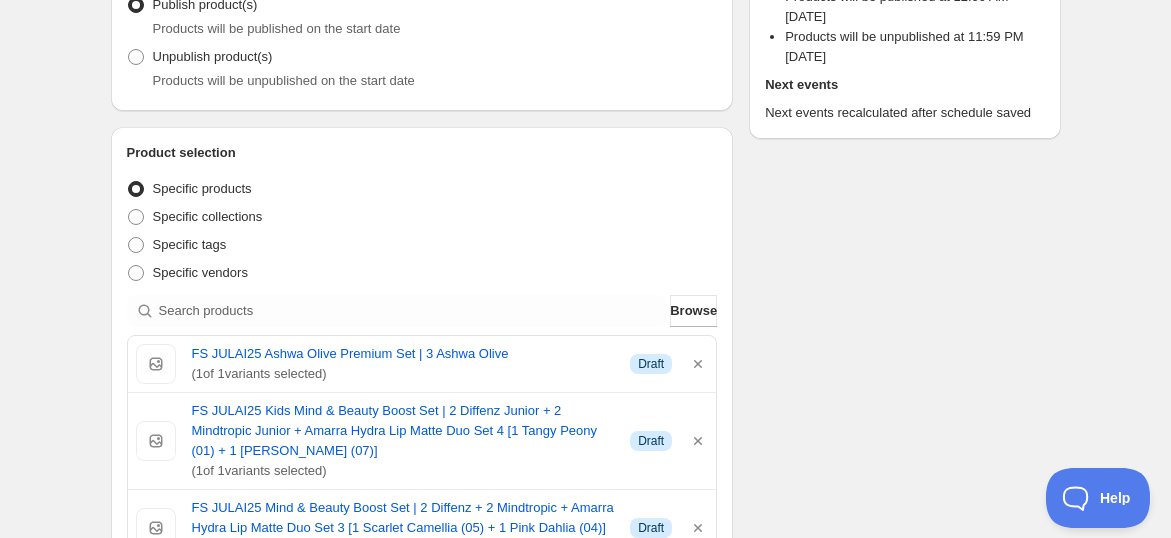 scroll, scrollTop: 0, scrollLeft: 0, axis: both 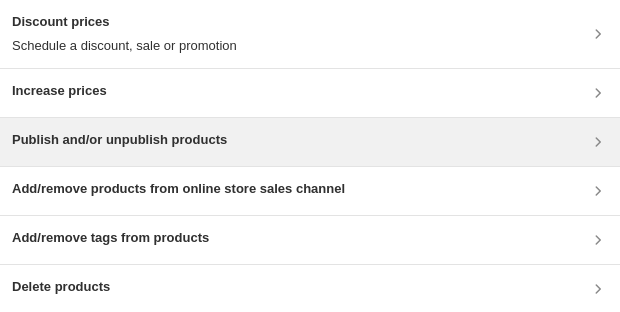 click on "Publish and/or unpublish products" at bounding box center (119, 140) 